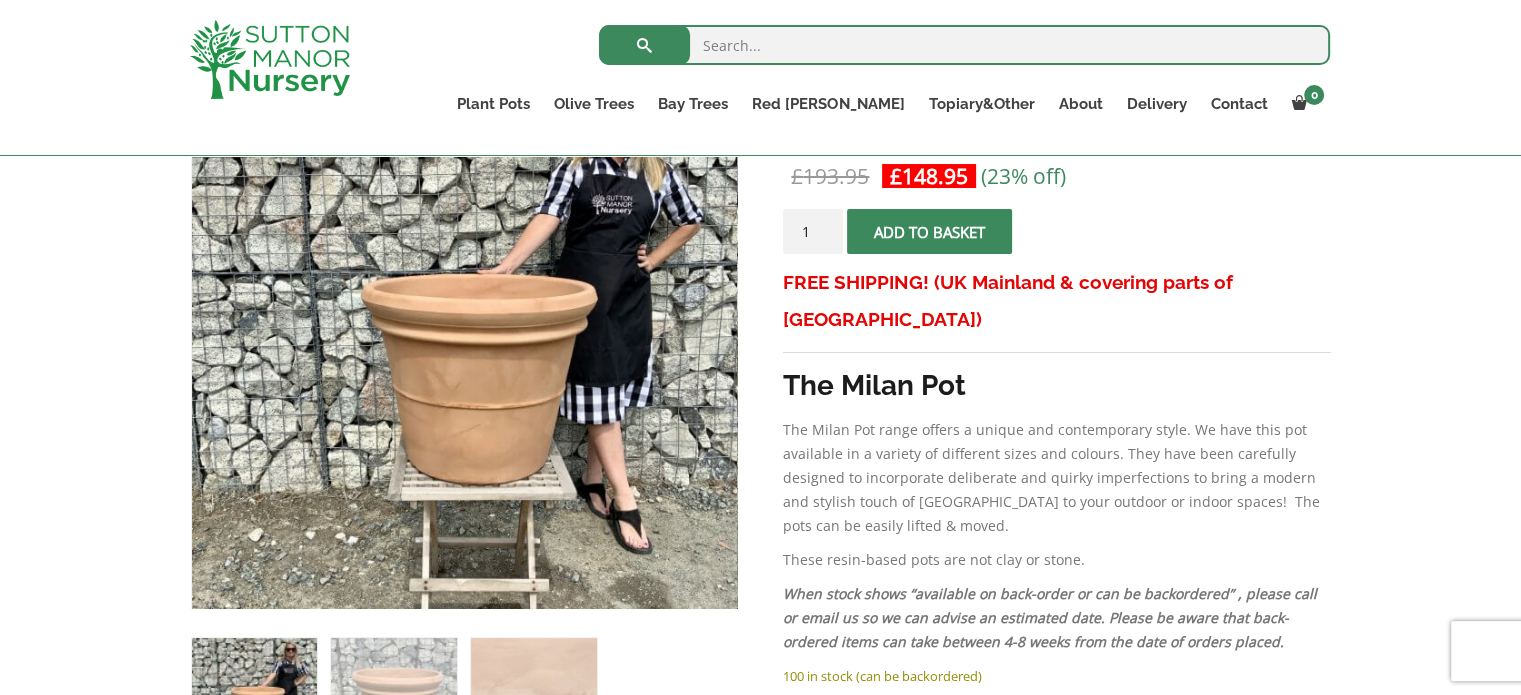 scroll, scrollTop: 400, scrollLeft: 0, axis: vertical 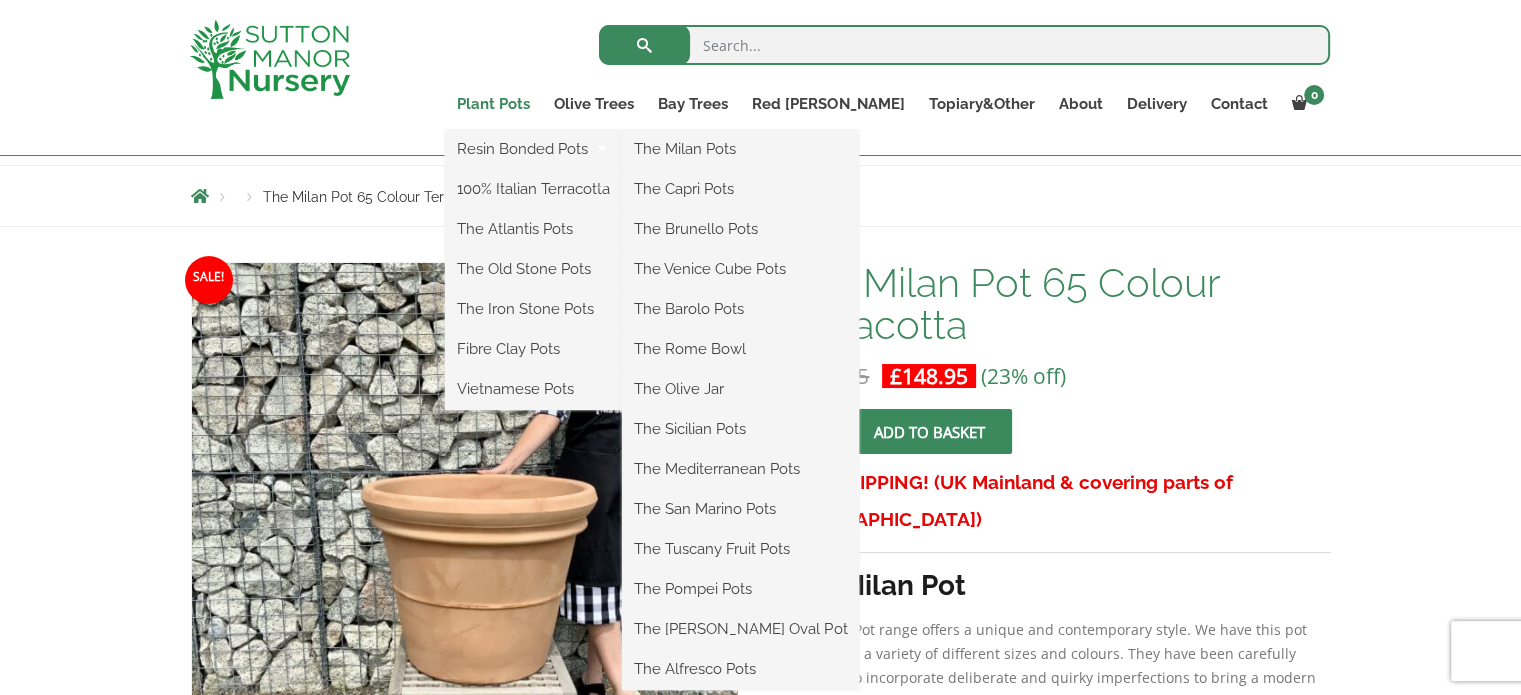 click on "Plant Pots" at bounding box center (493, 104) 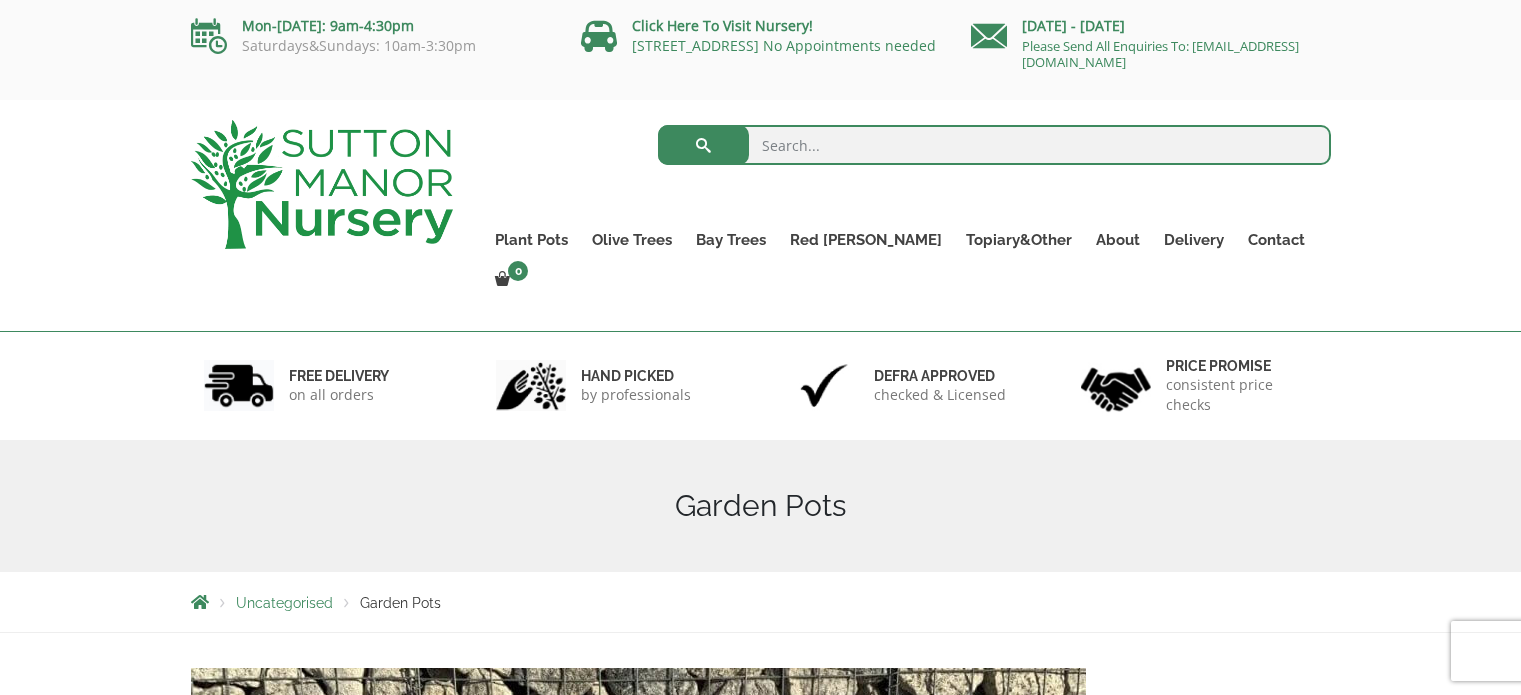 scroll, scrollTop: 0, scrollLeft: 0, axis: both 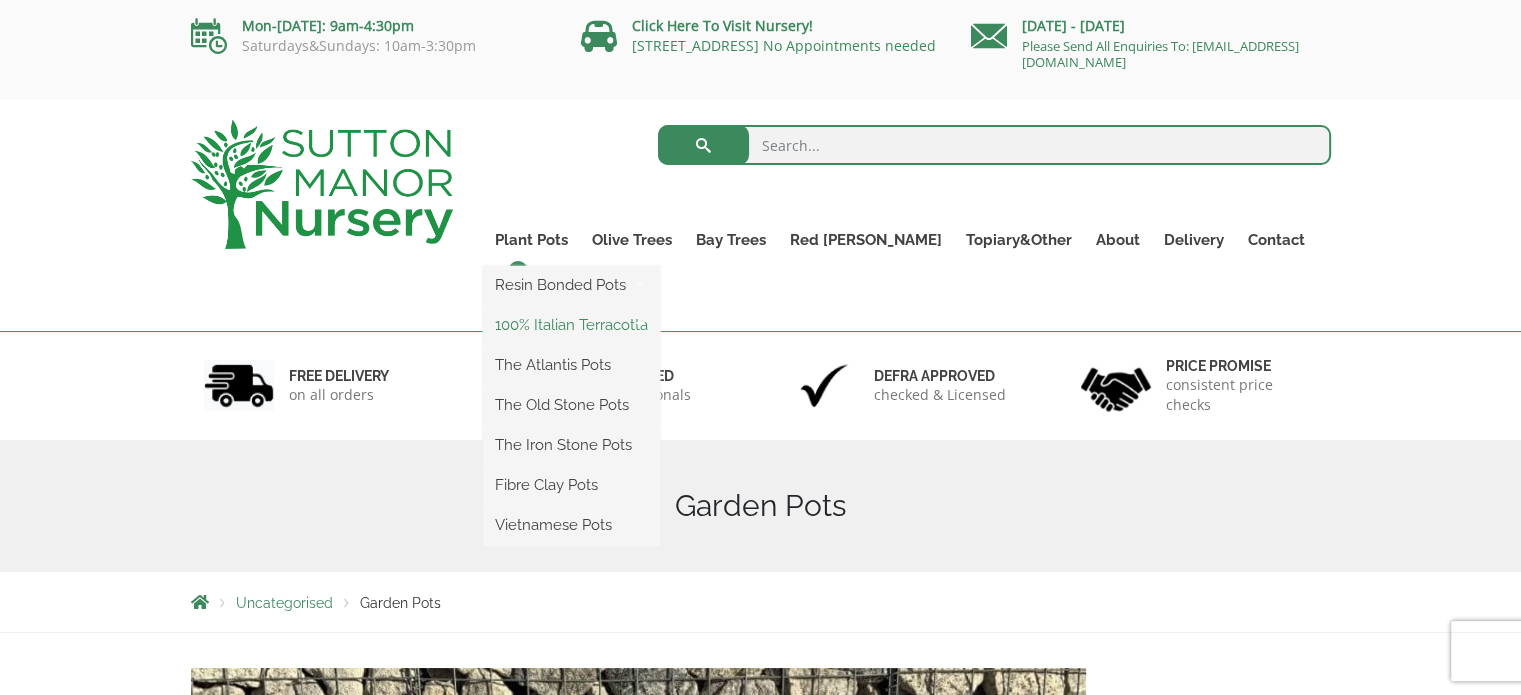 click on "100% Italian Terracotta" at bounding box center (571, 325) 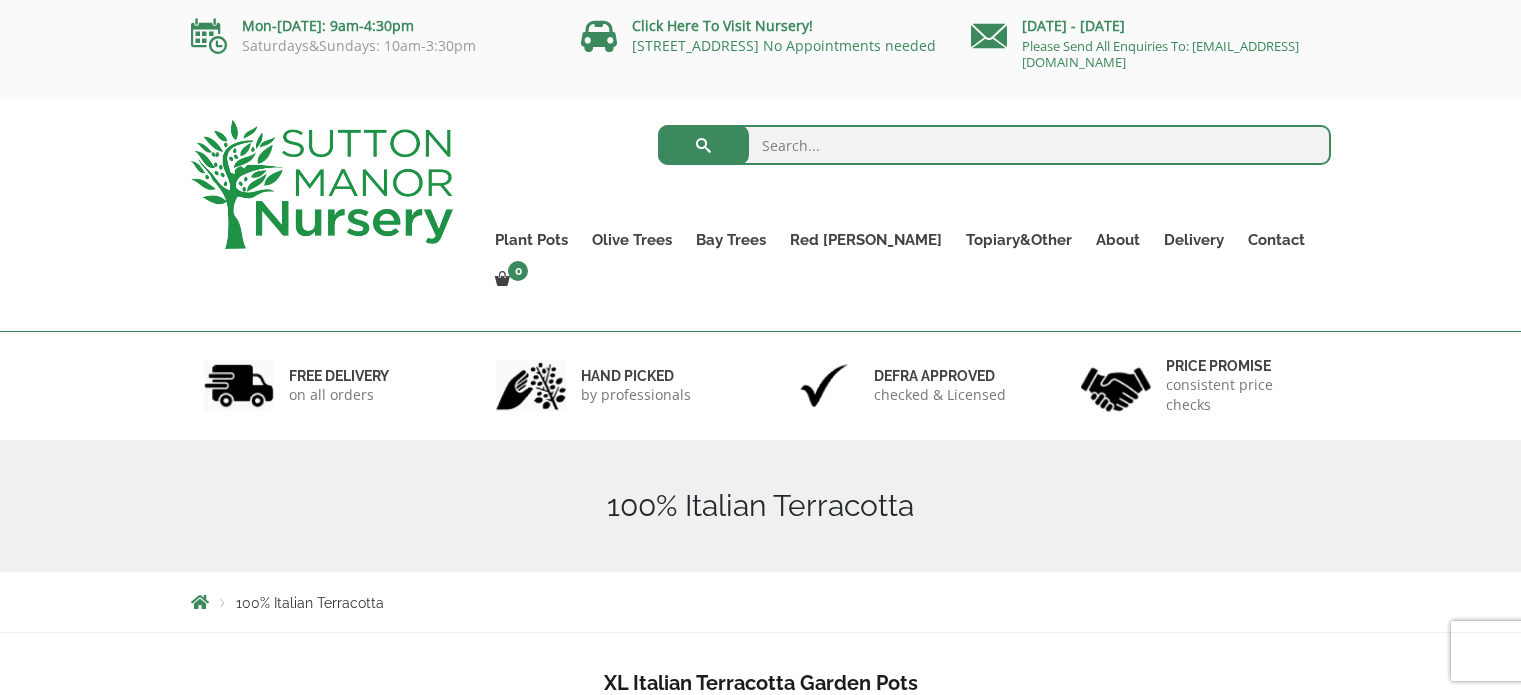 scroll, scrollTop: 0, scrollLeft: 0, axis: both 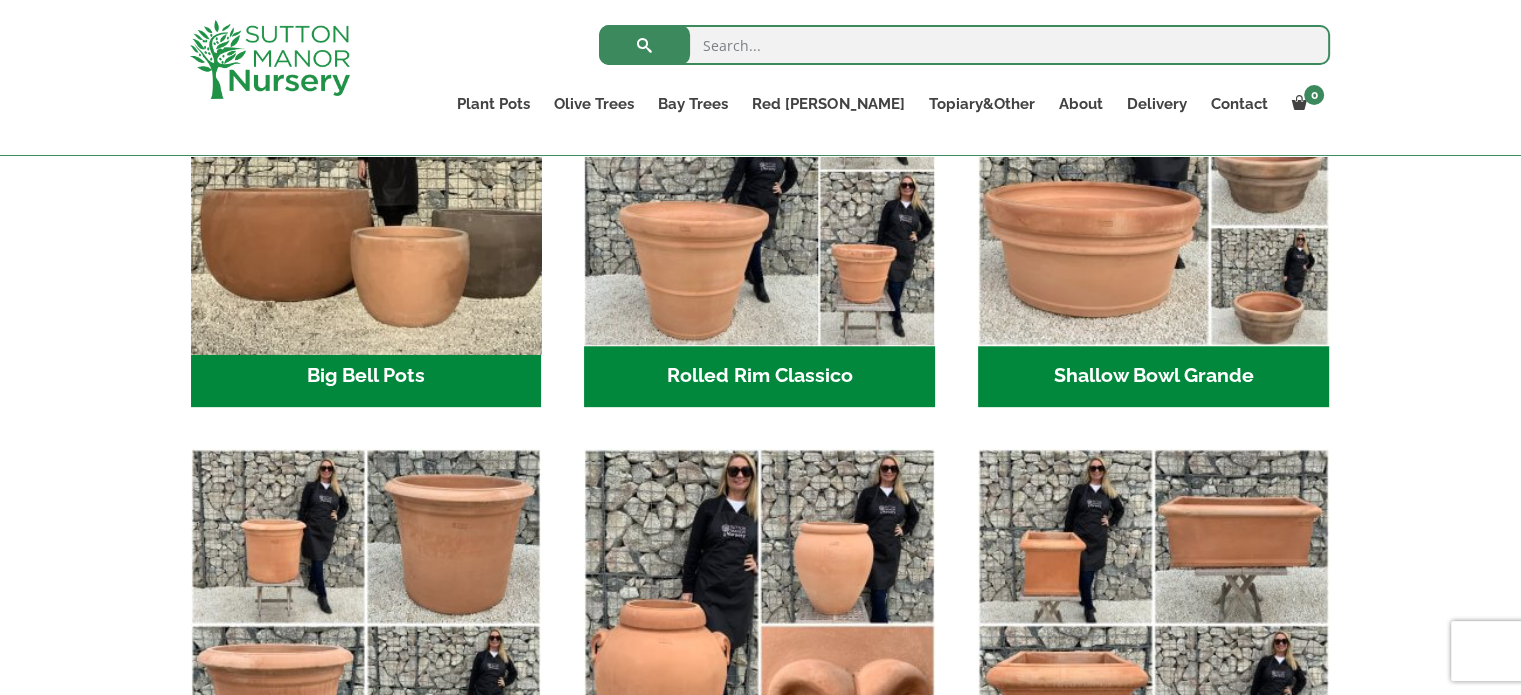 click at bounding box center (366, 170) 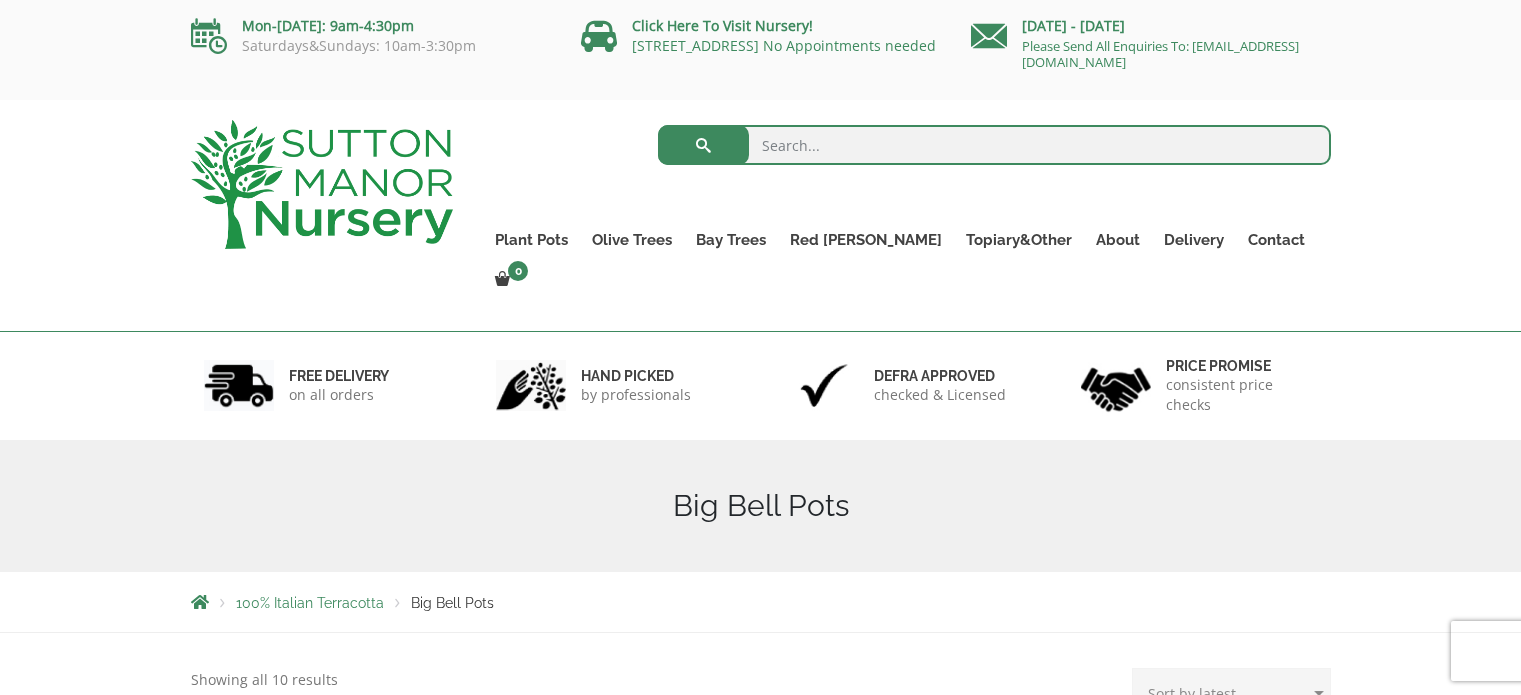 scroll, scrollTop: 0, scrollLeft: 0, axis: both 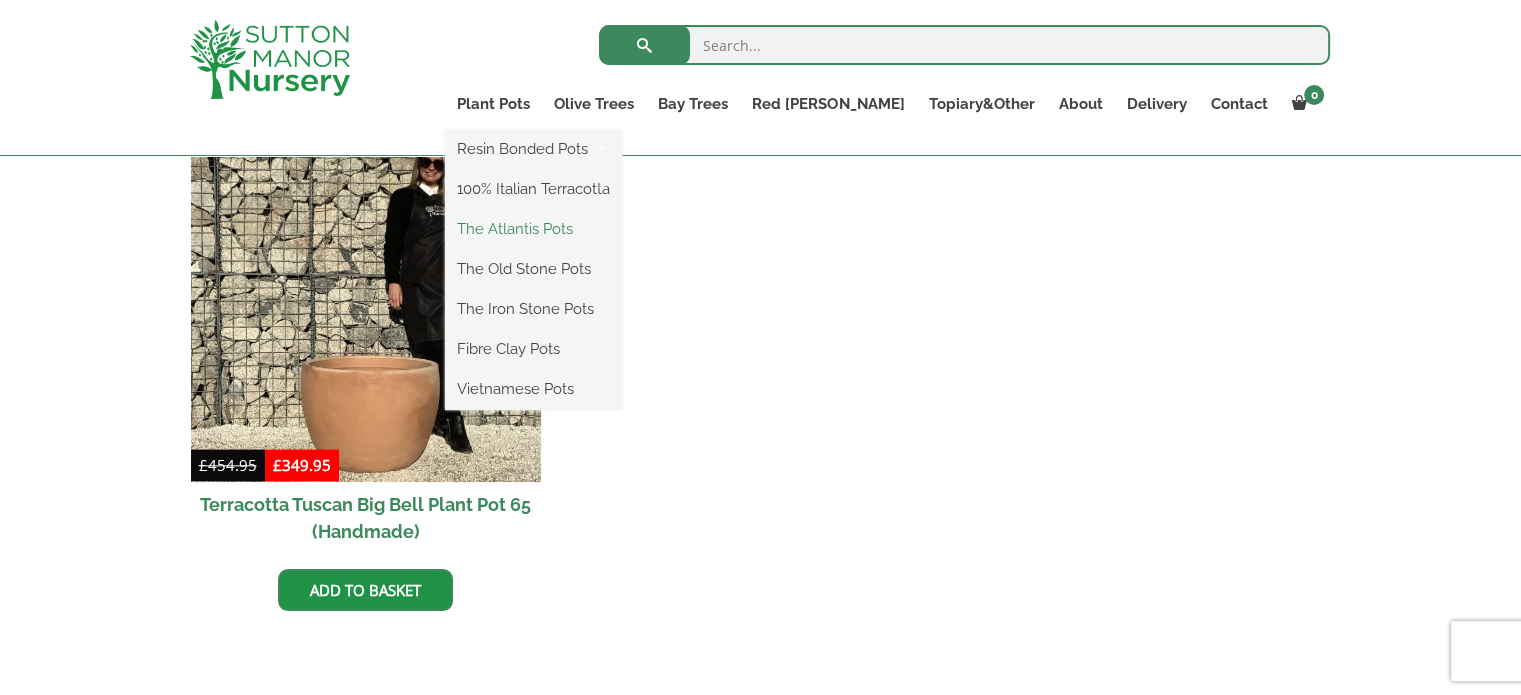 click on "The Atlantis Pots" at bounding box center [533, 229] 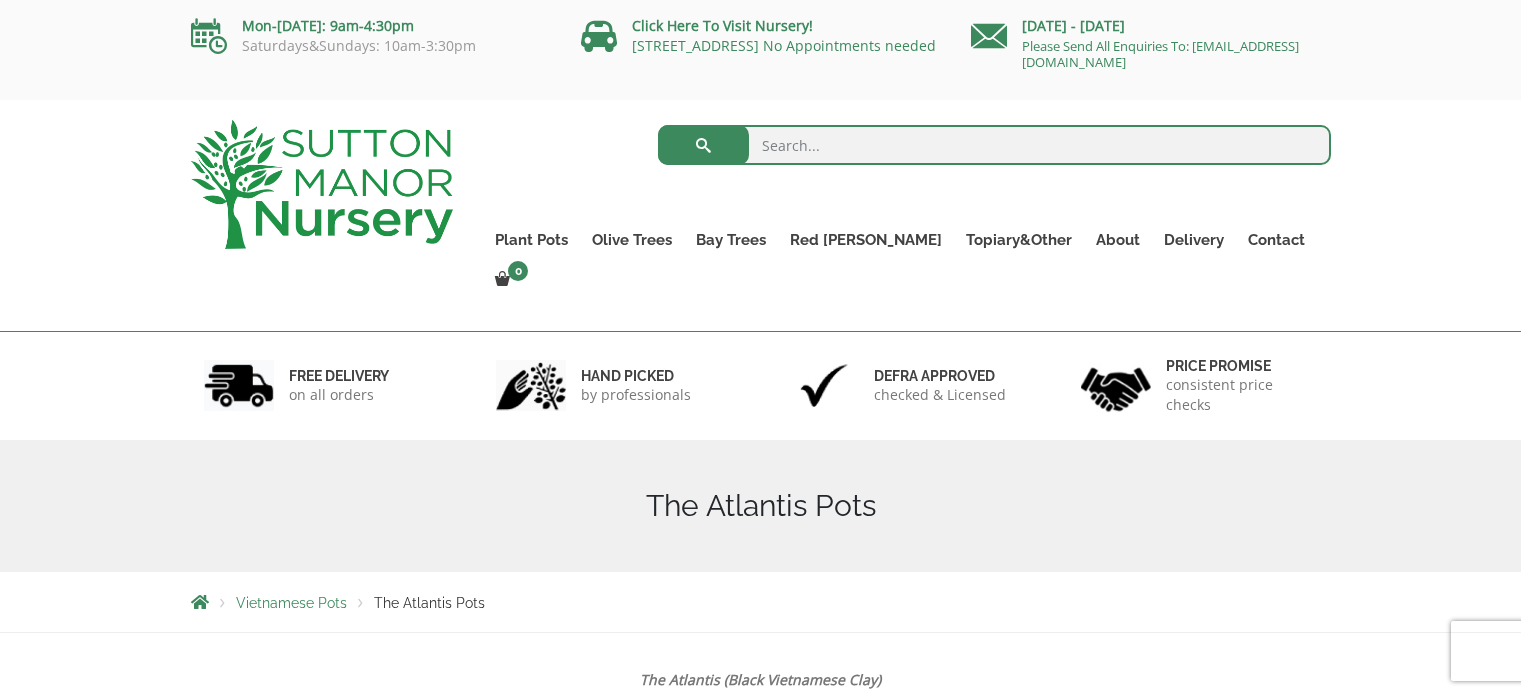 scroll, scrollTop: 0, scrollLeft: 0, axis: both 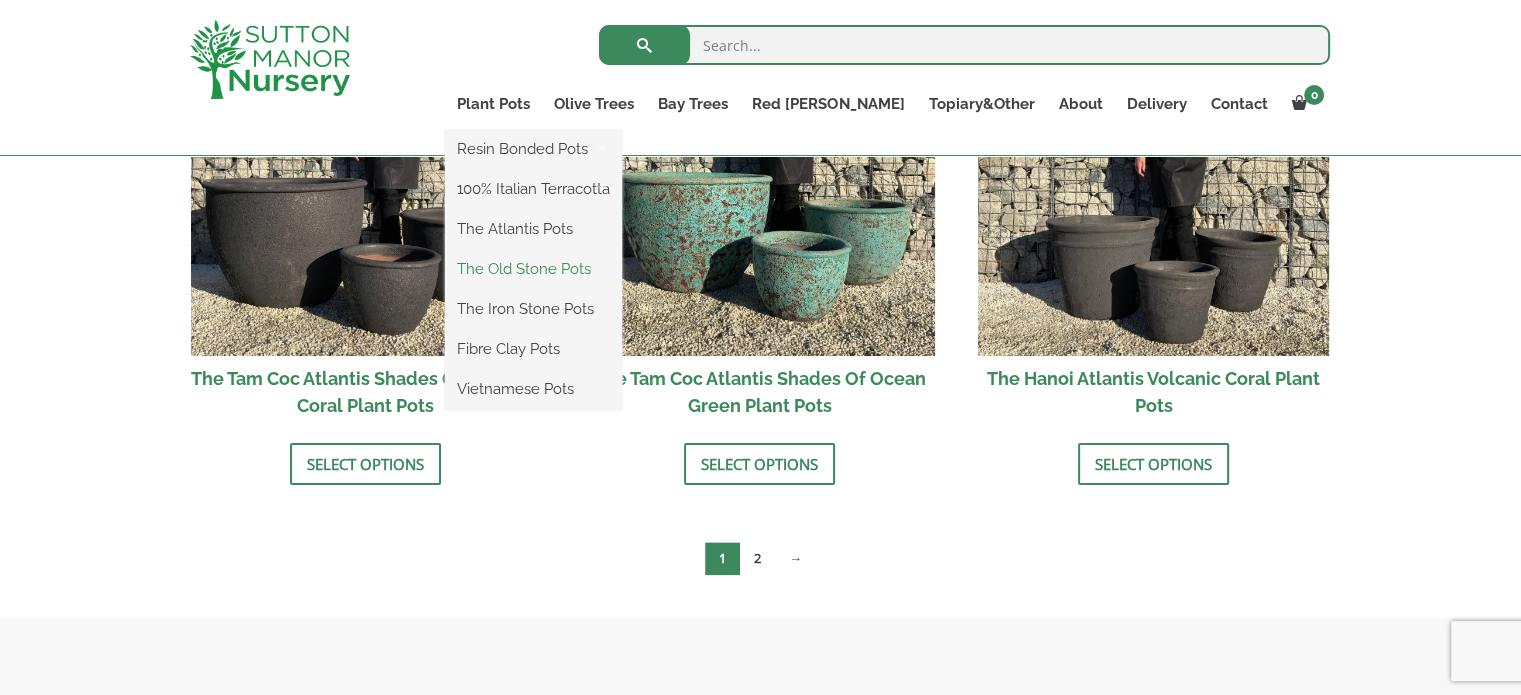 click on "The Old Stone Pots" at bounding box center [533, 269] 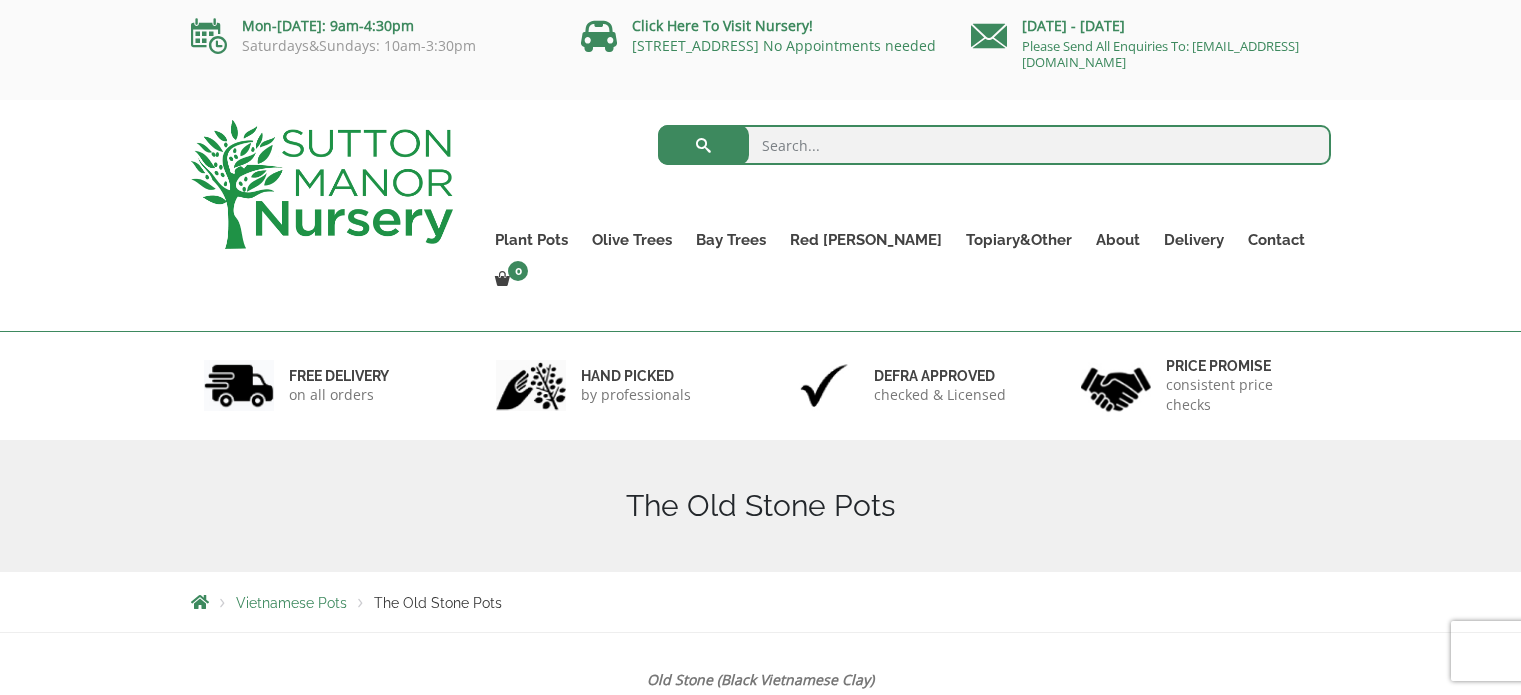 scroll, scrollTop: 13, scrollLeft: 0, axis: vertical 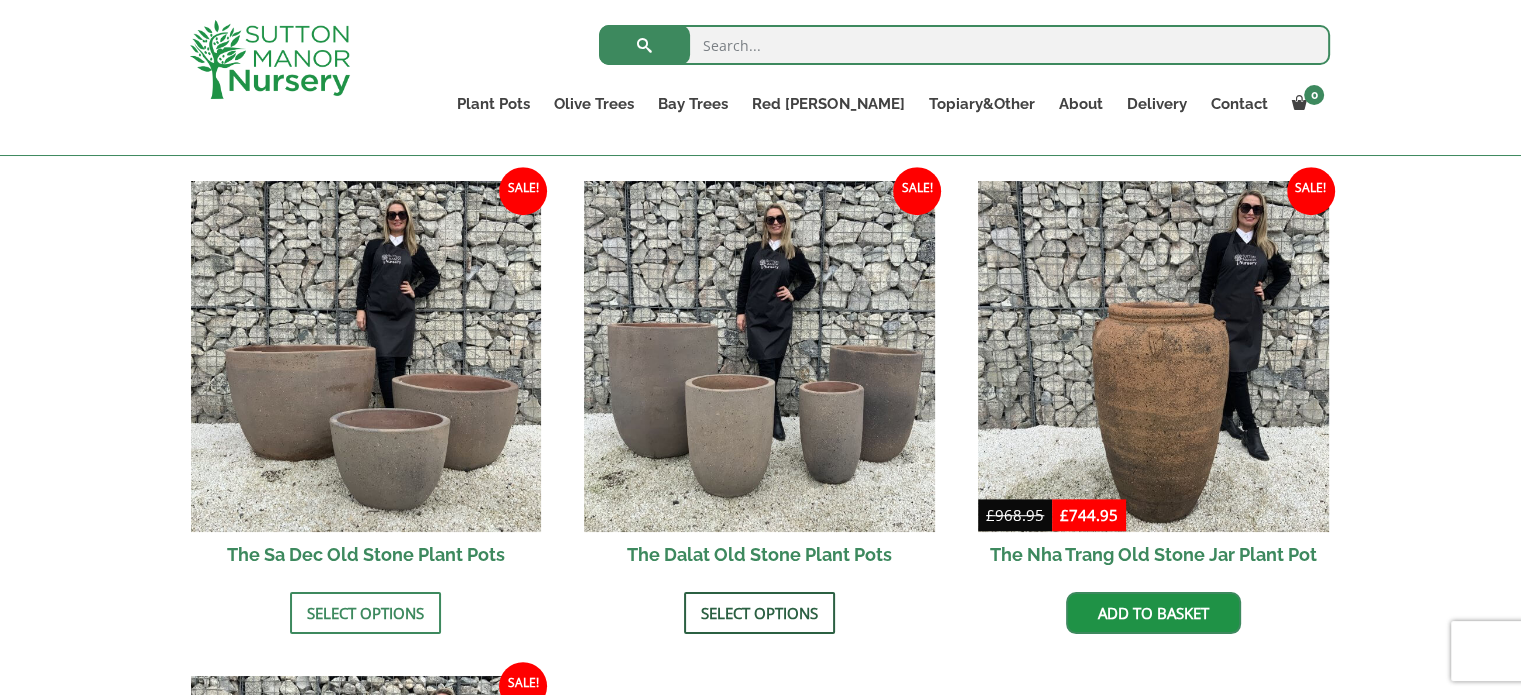 click on "Select options" at bounding box center [759, 613] 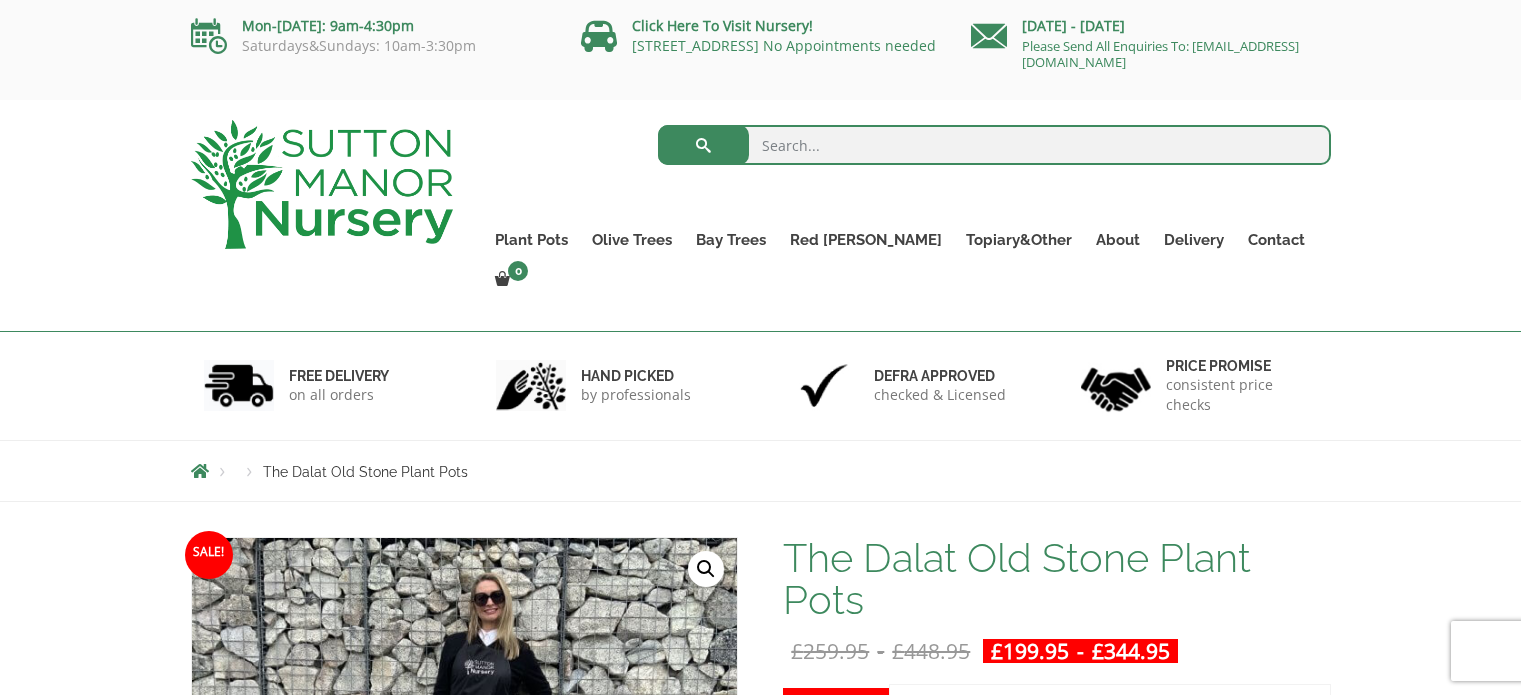 scroll, scrollTop: 0, scrollLeft: 0, axis: both 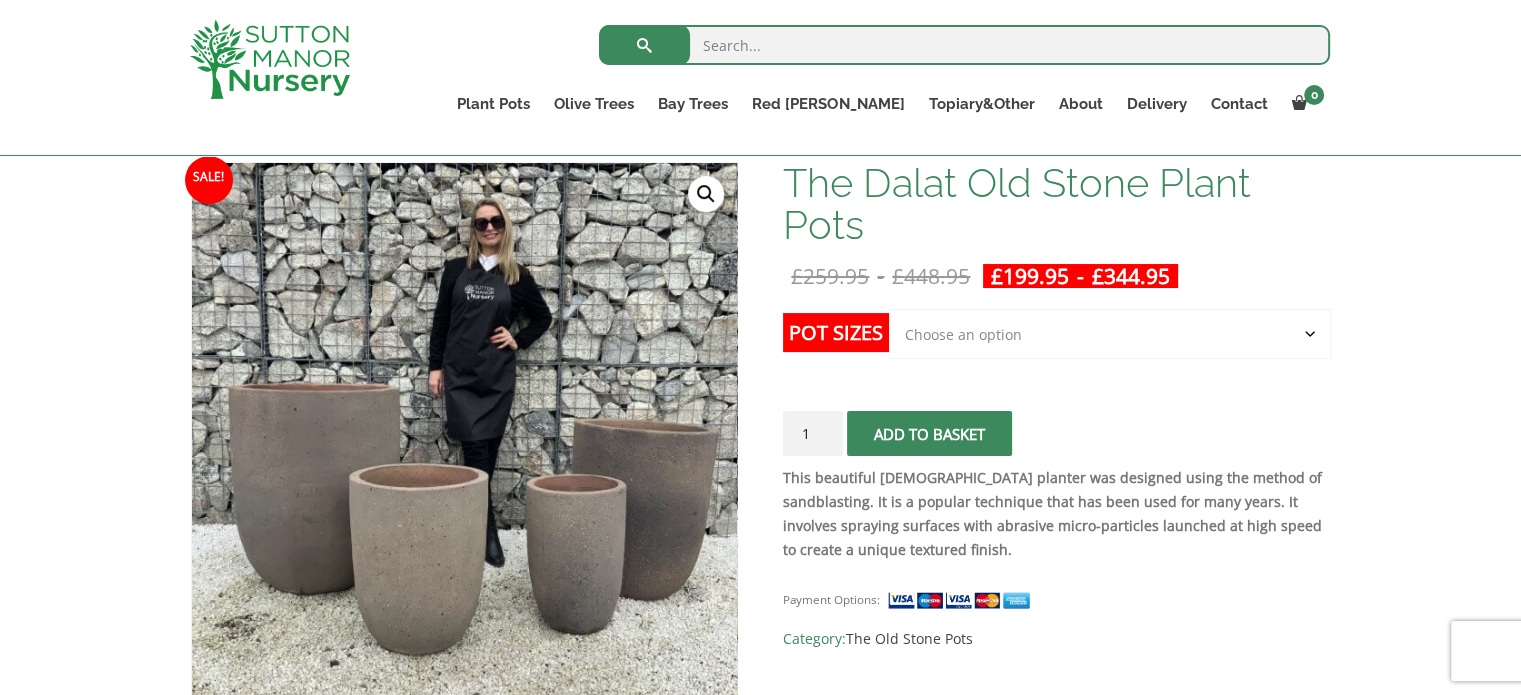 click on "Choose an option Click here to buy the 4th to Largest Pot In The Picture Click here to buy the 3rd to Largest Pot In The Picture Click here to buy the 2nd to Largest Pot In The Picture Click here to buy the Largest pot In The Picture" 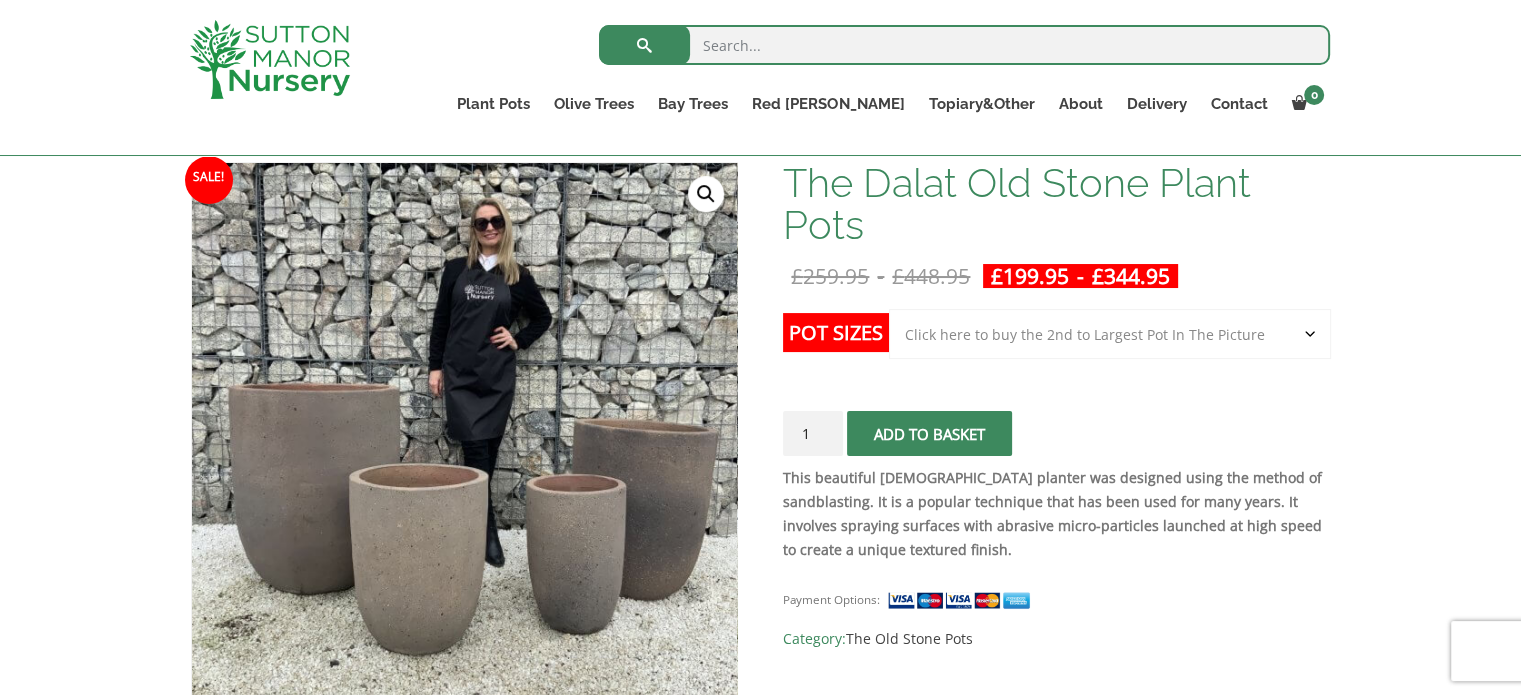 click on "Choose an option Click here to buy the 4th to Largest Pot In The Picture Click here to buy the 3rd to Largest Pot In The Picture Click here to buy the 2nd to Largest Pot In The Picture Click here to buy the Largest pot In The Picture" 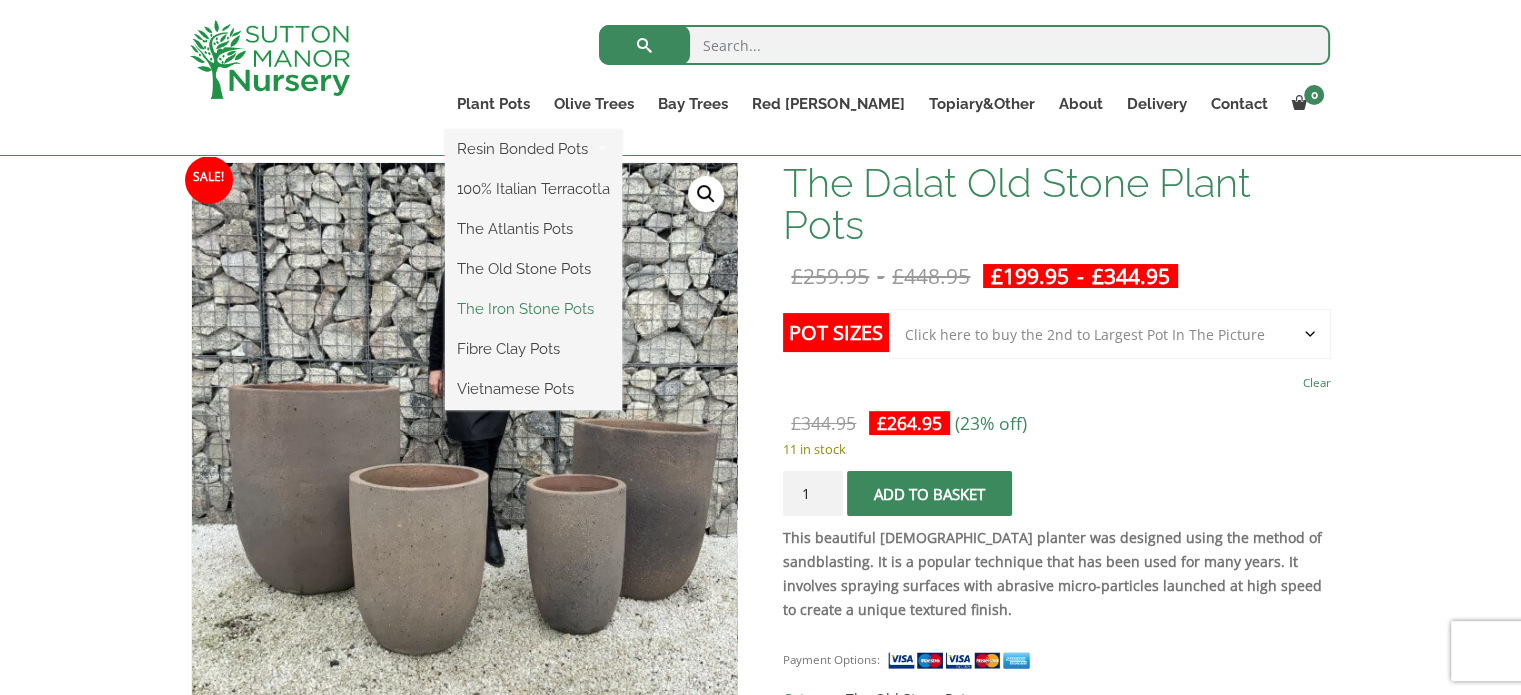 click on "The Iron Stone Pots" at bounding box center [533, 309] 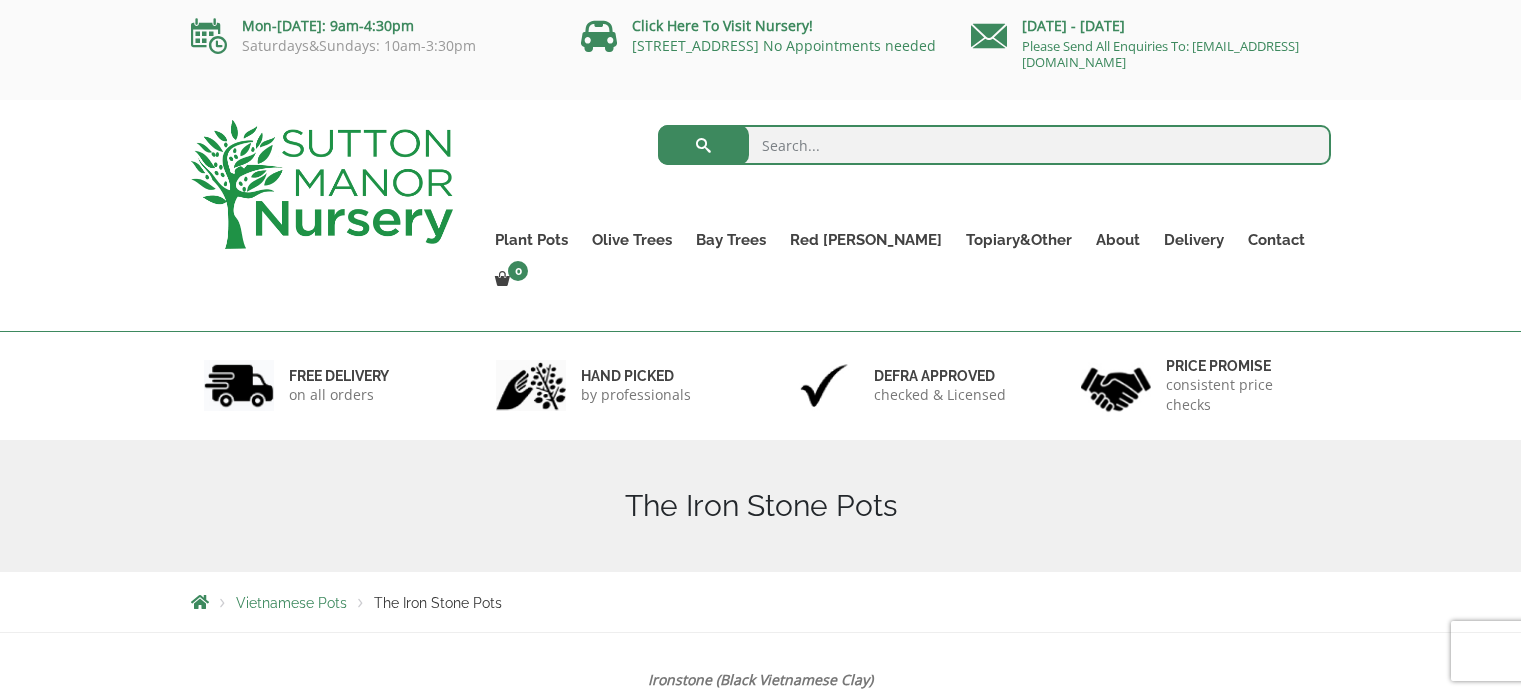 scroll, scrollTop: 0, scrollLeft: 0, axis: both 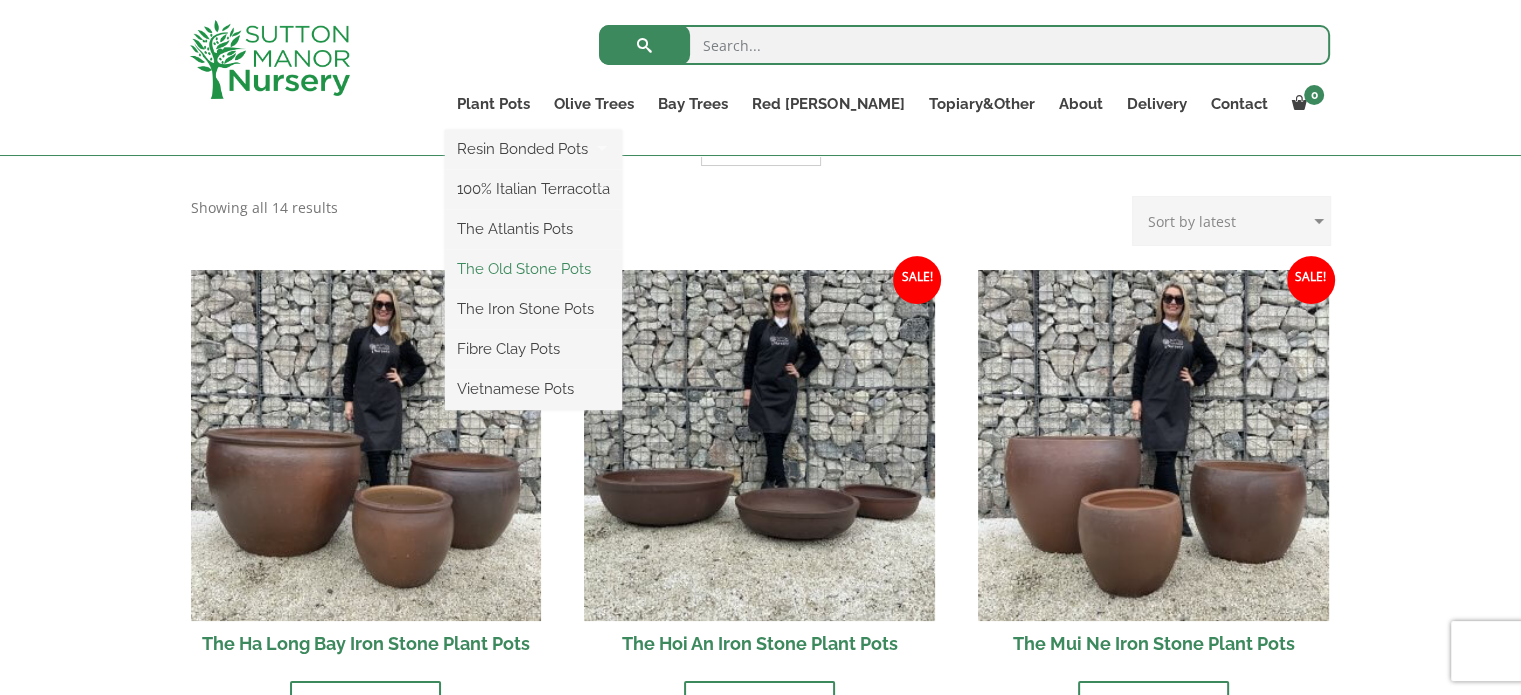 click on "The Old Stone Pots" at bounding box center [533, 269] 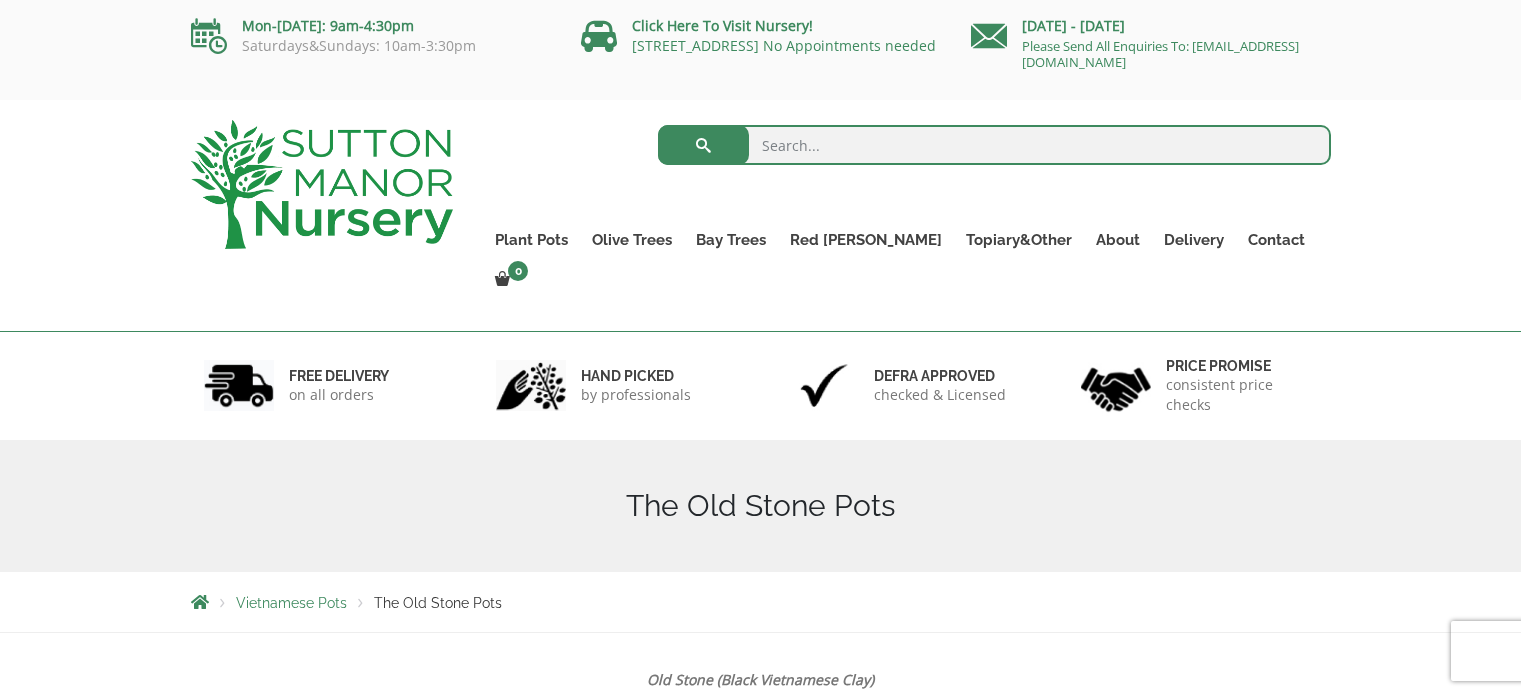 scroll, scrollTop: 0, scrollLeft: 0, axis: both 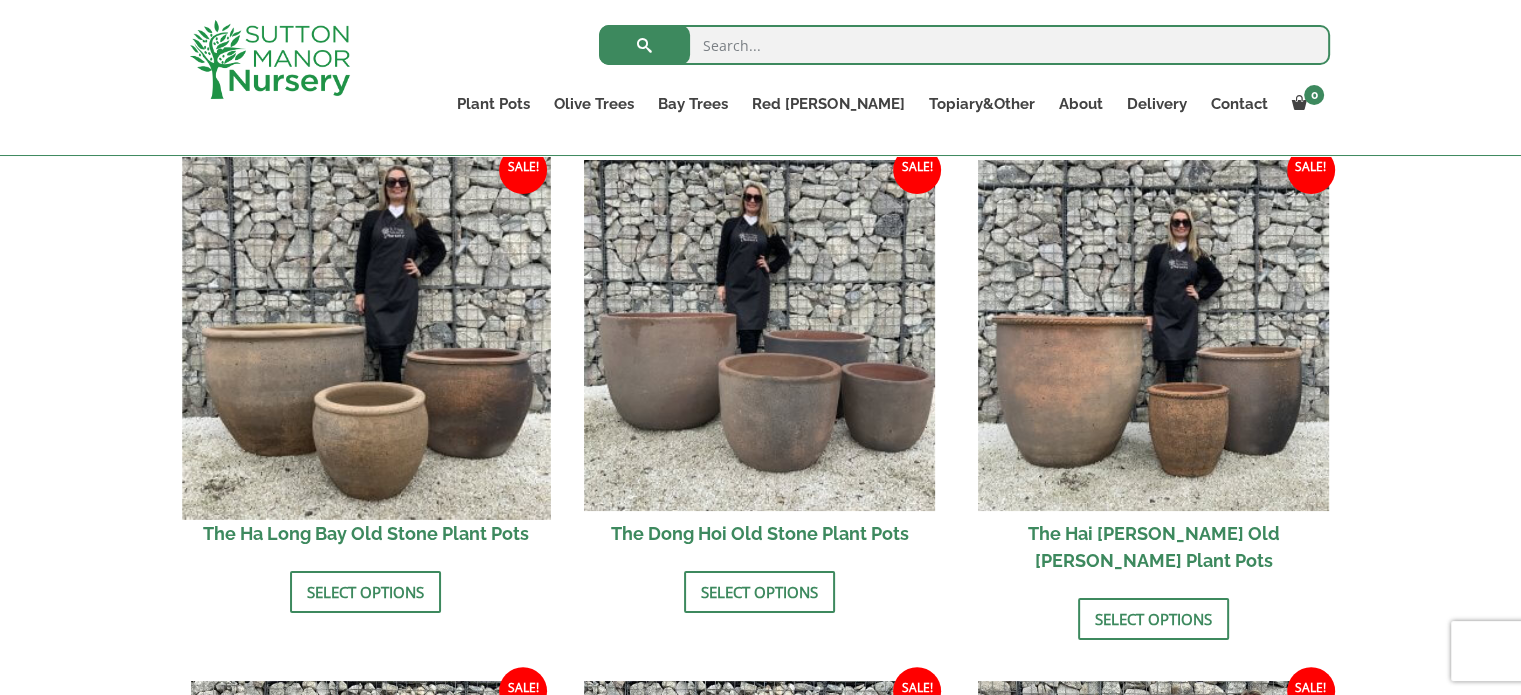 click at bounding box center (366, 335) 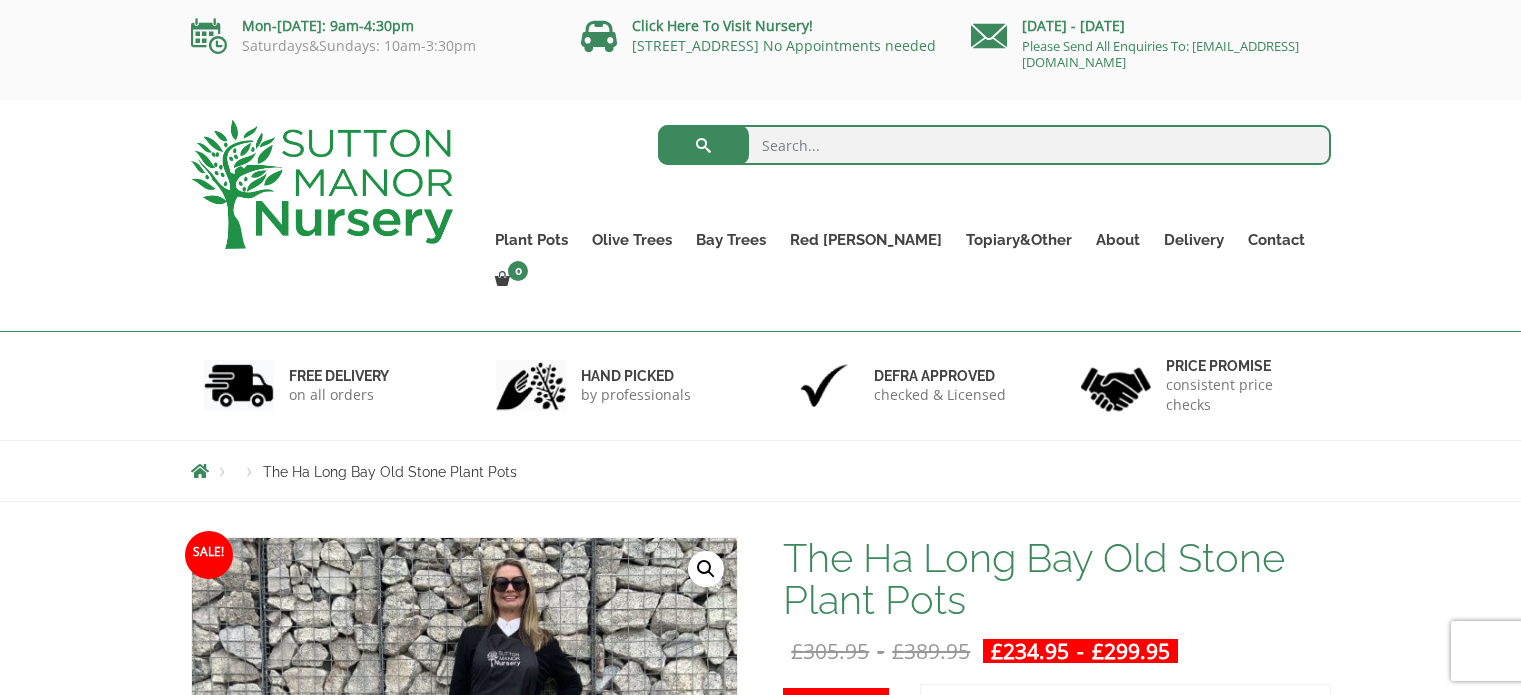 scroll, scrollTop: 0, scrollLeft: 0, axis: both 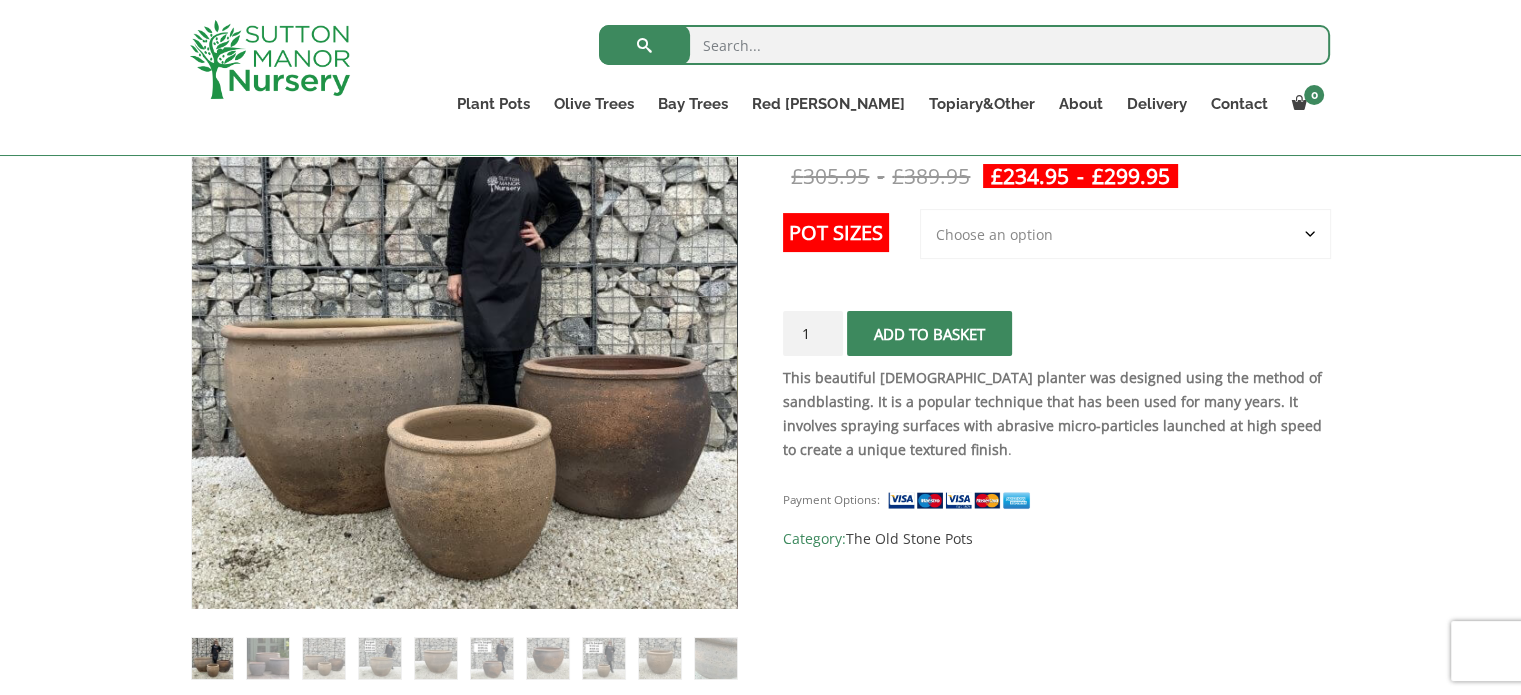 click on "Choose an option 3rd to Largest Pot In The Picture 2nd to Largest Pot In The Picture" 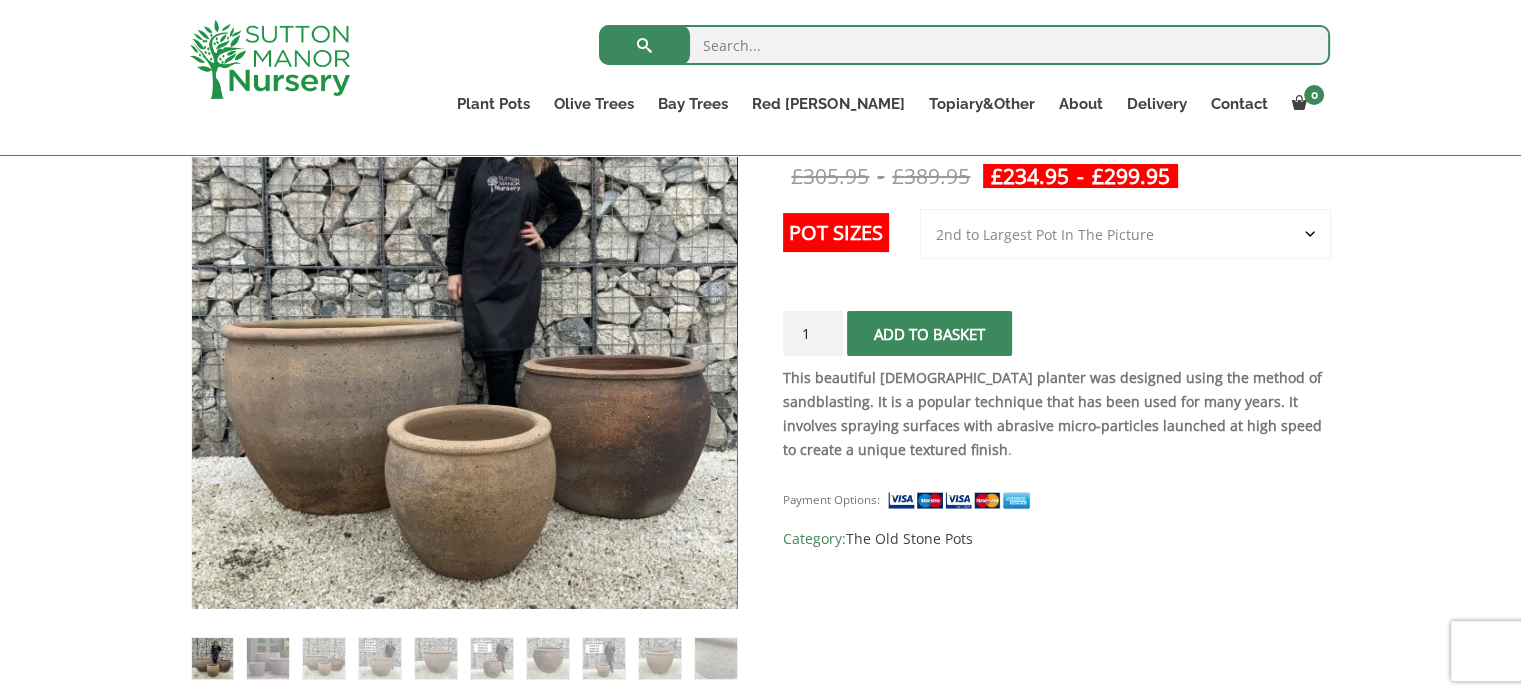 click on "Choose an option 3rd to Largest Pot In The Picture 2nd to Largest Pot In The Picture" 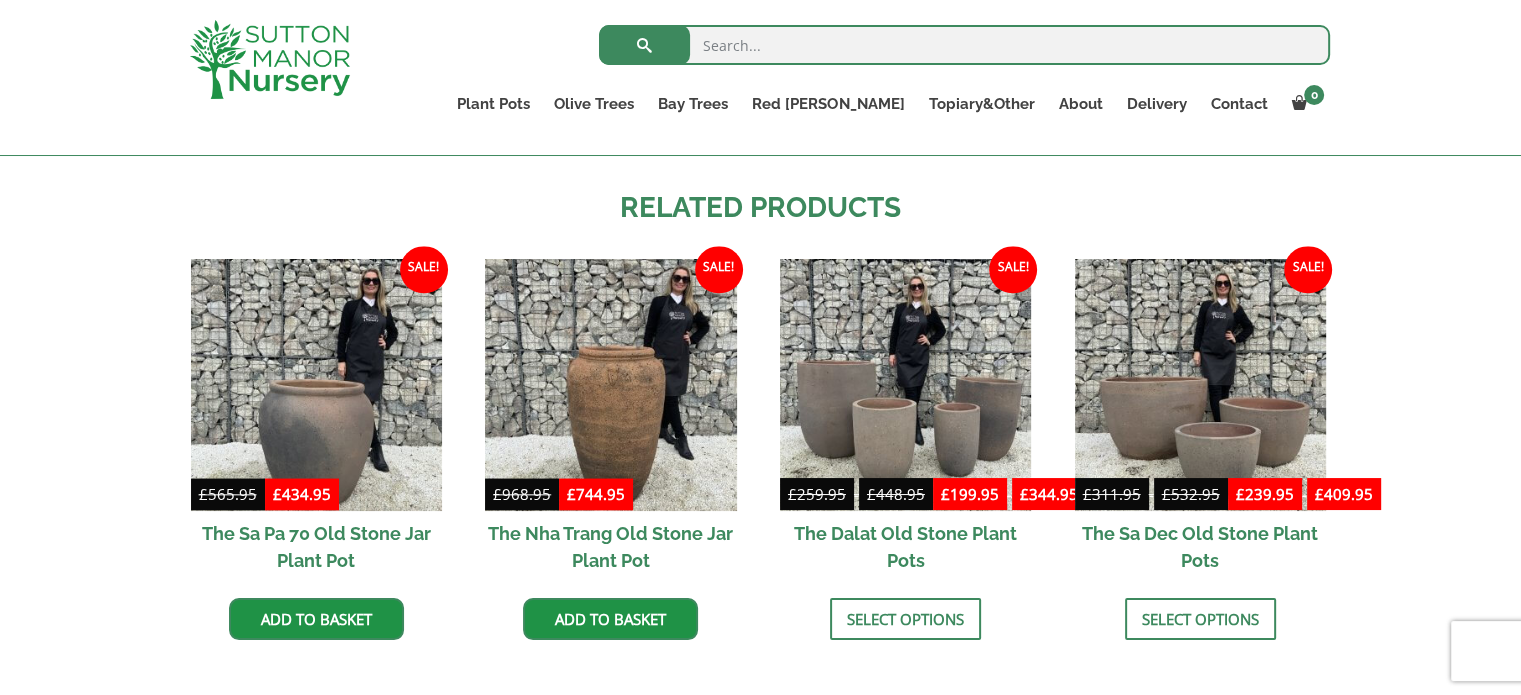scroll, scrollTop: 2100, scrollLeft: 0, axis: vertical 